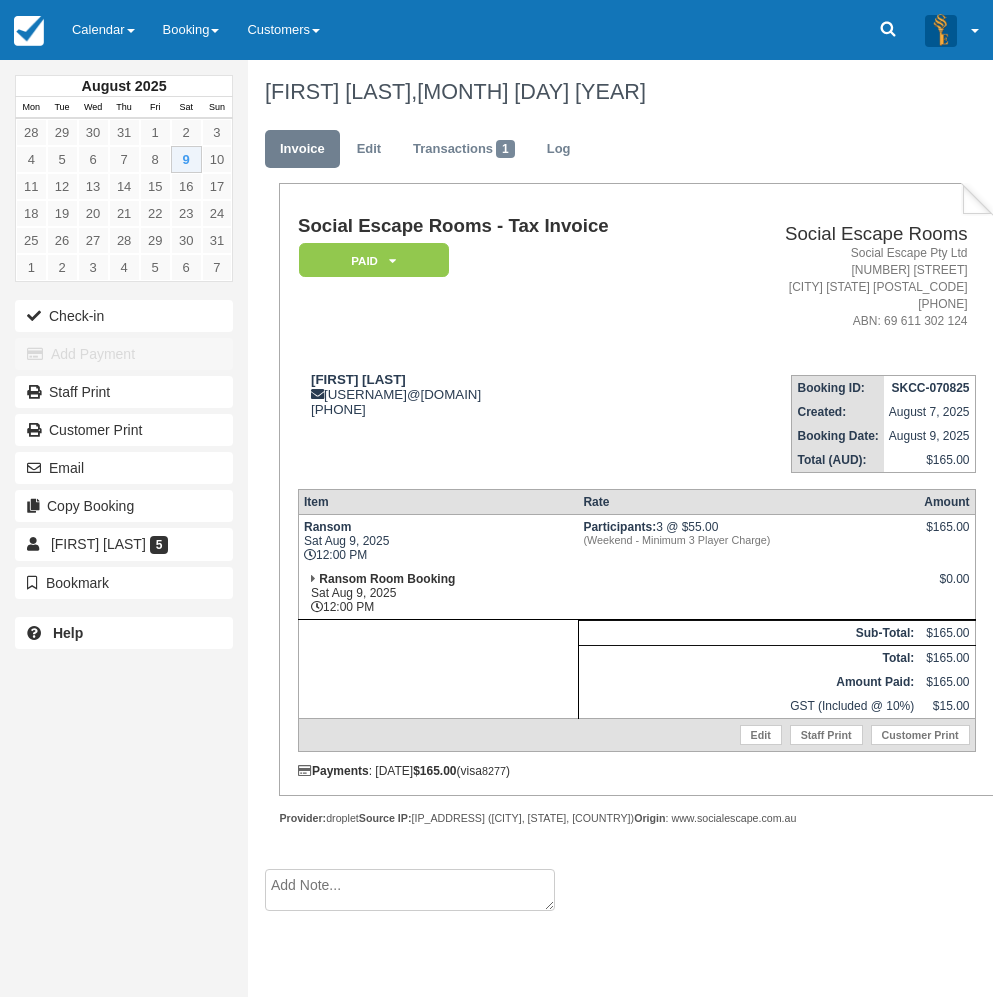 scroll, scrollTop: 0, scrollLeft: 0, axis: both 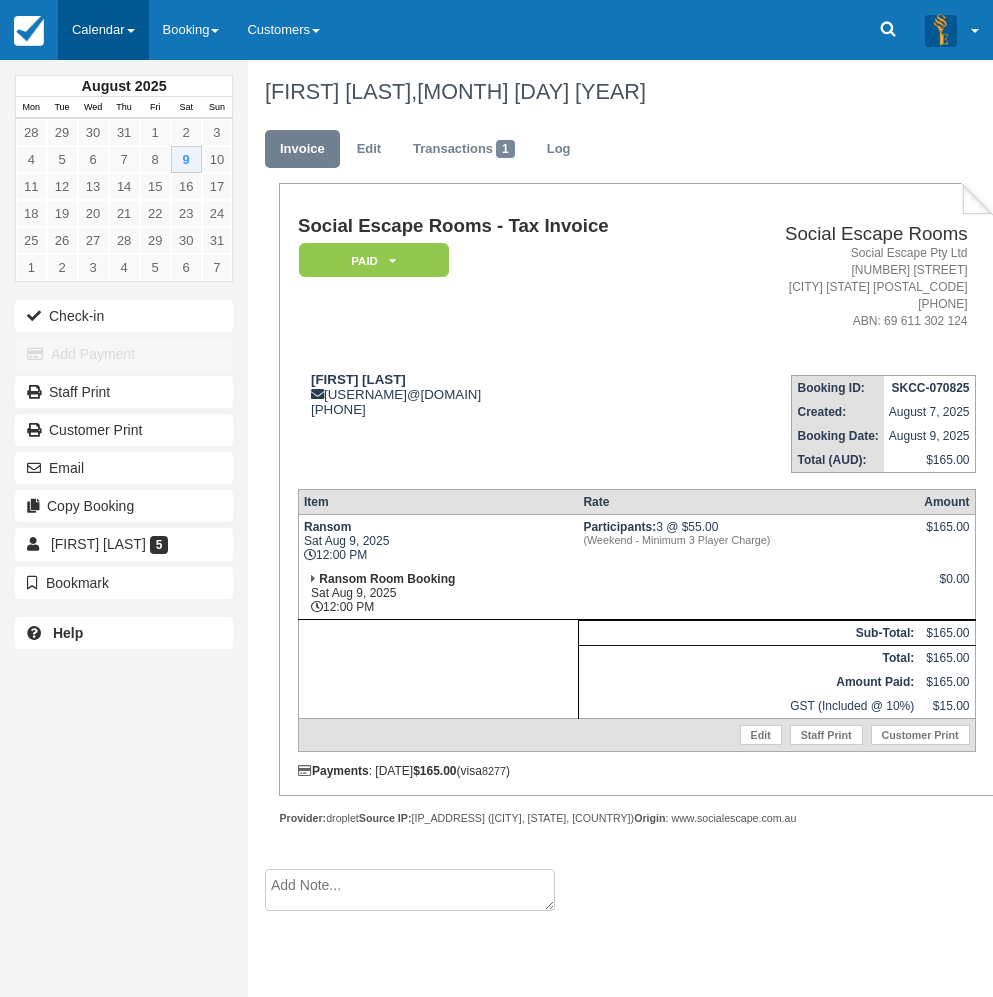 click on "Calendar" at bounding box center (103, 30) 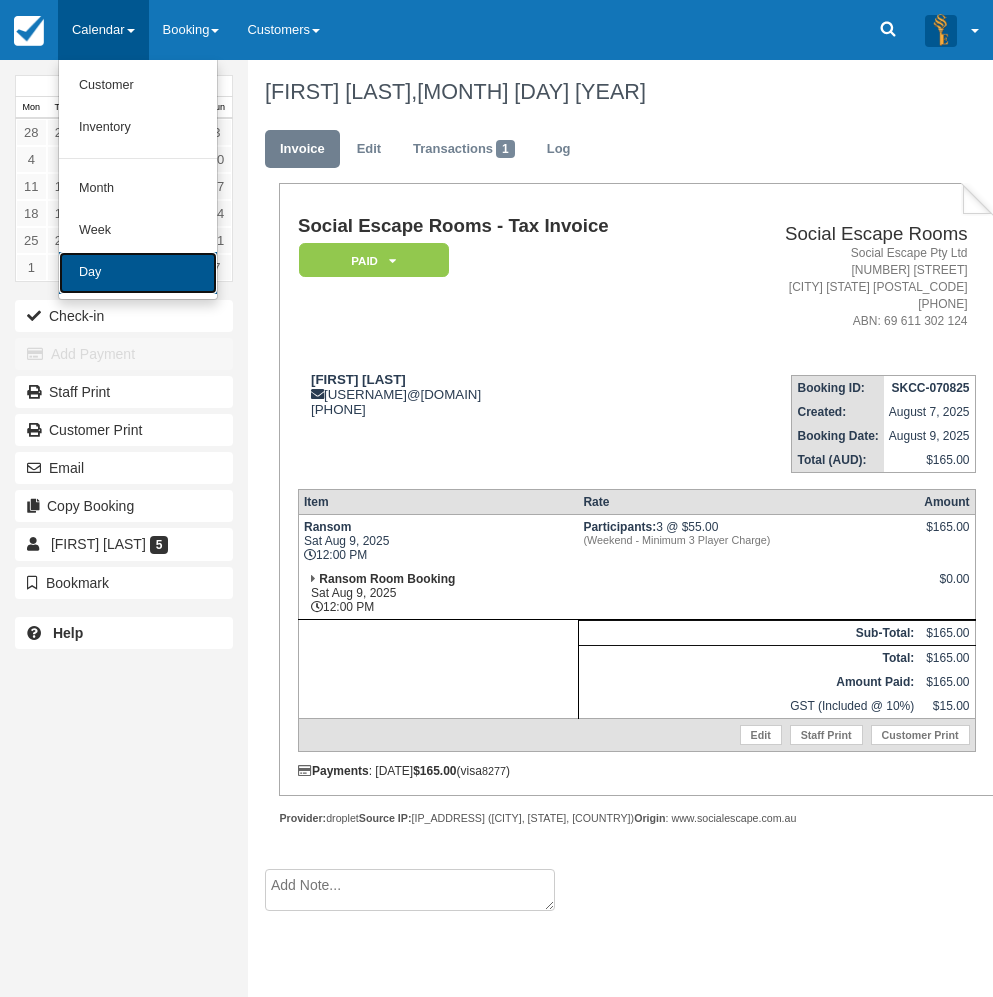 click on "Day" at bounding box center [138, 273] 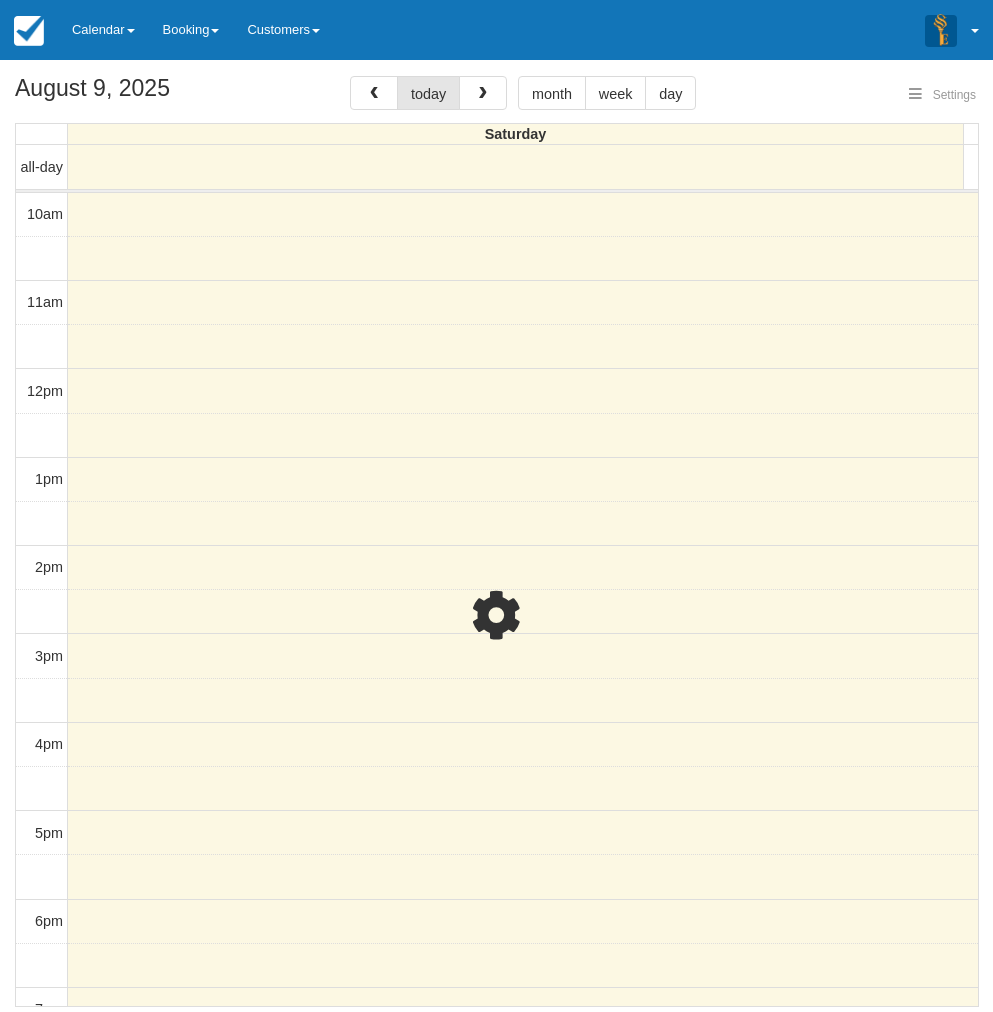 select 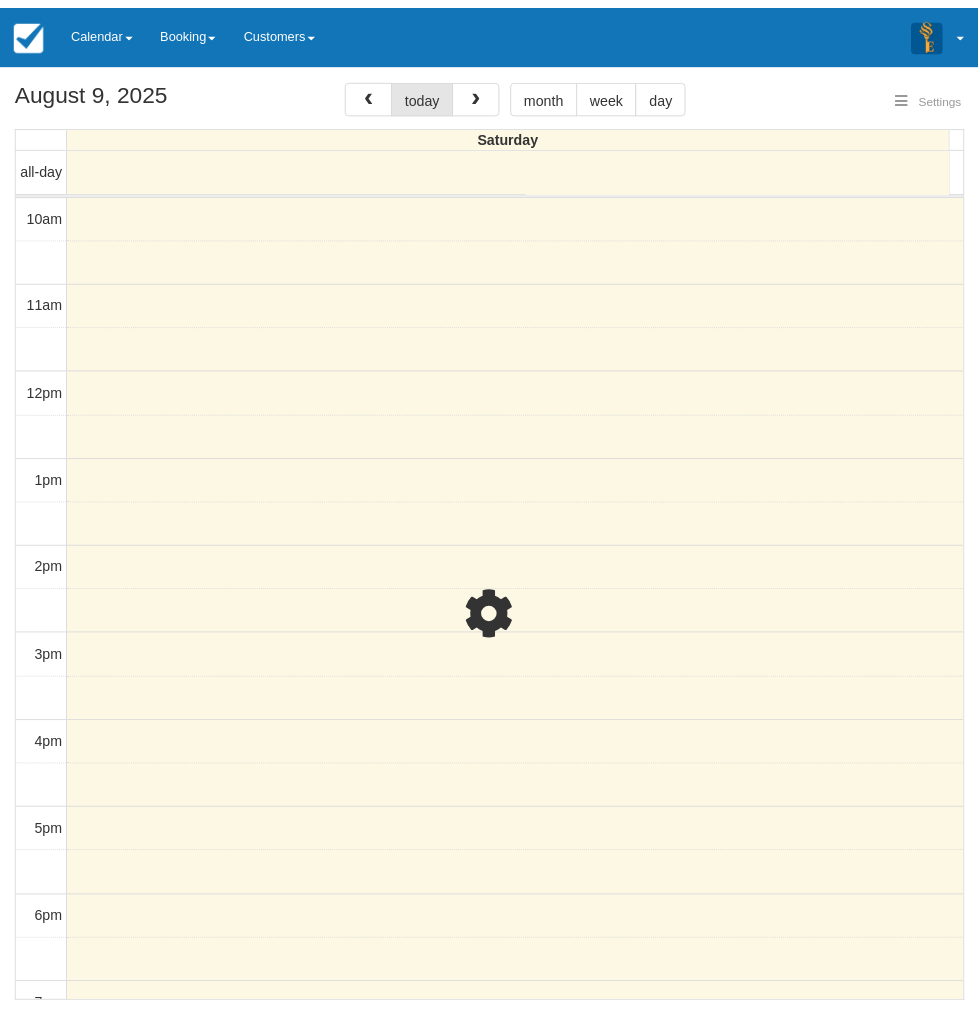 scroll, scrollTop: 266, scrollLeft: 0, axis: vertical 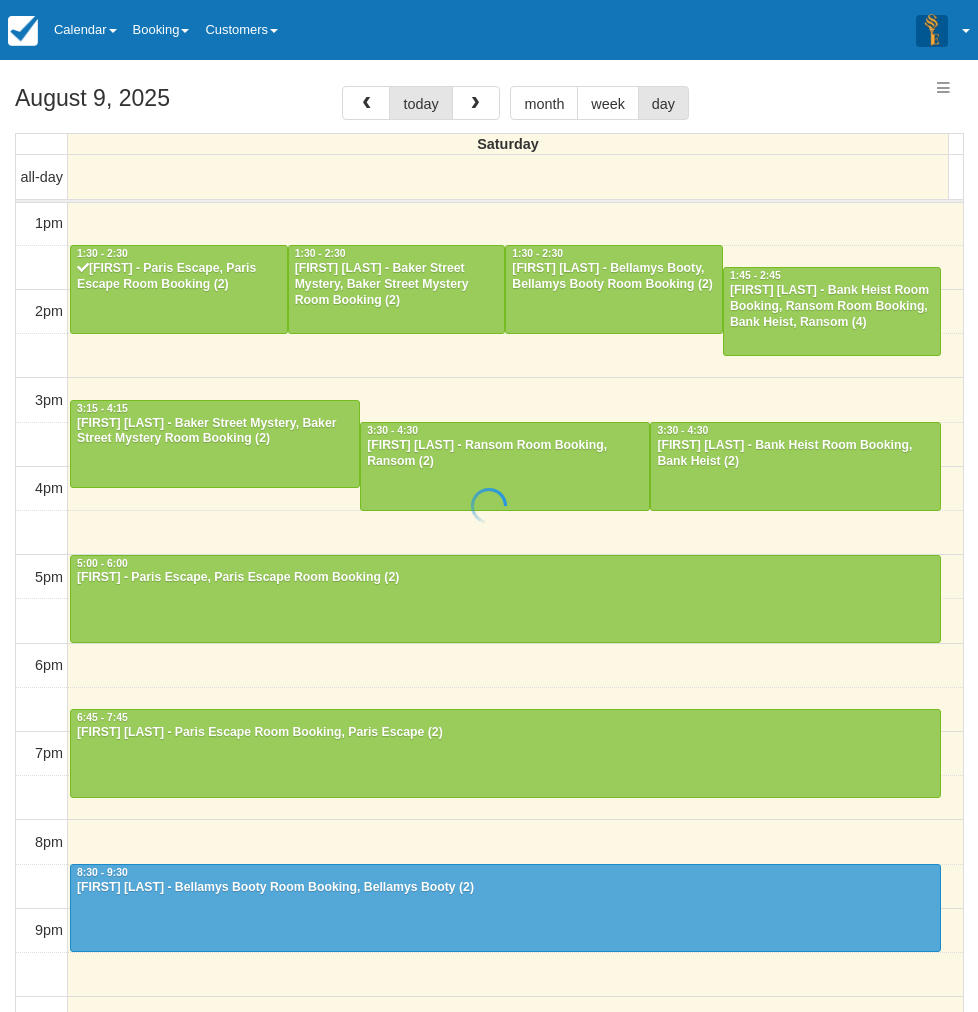 select 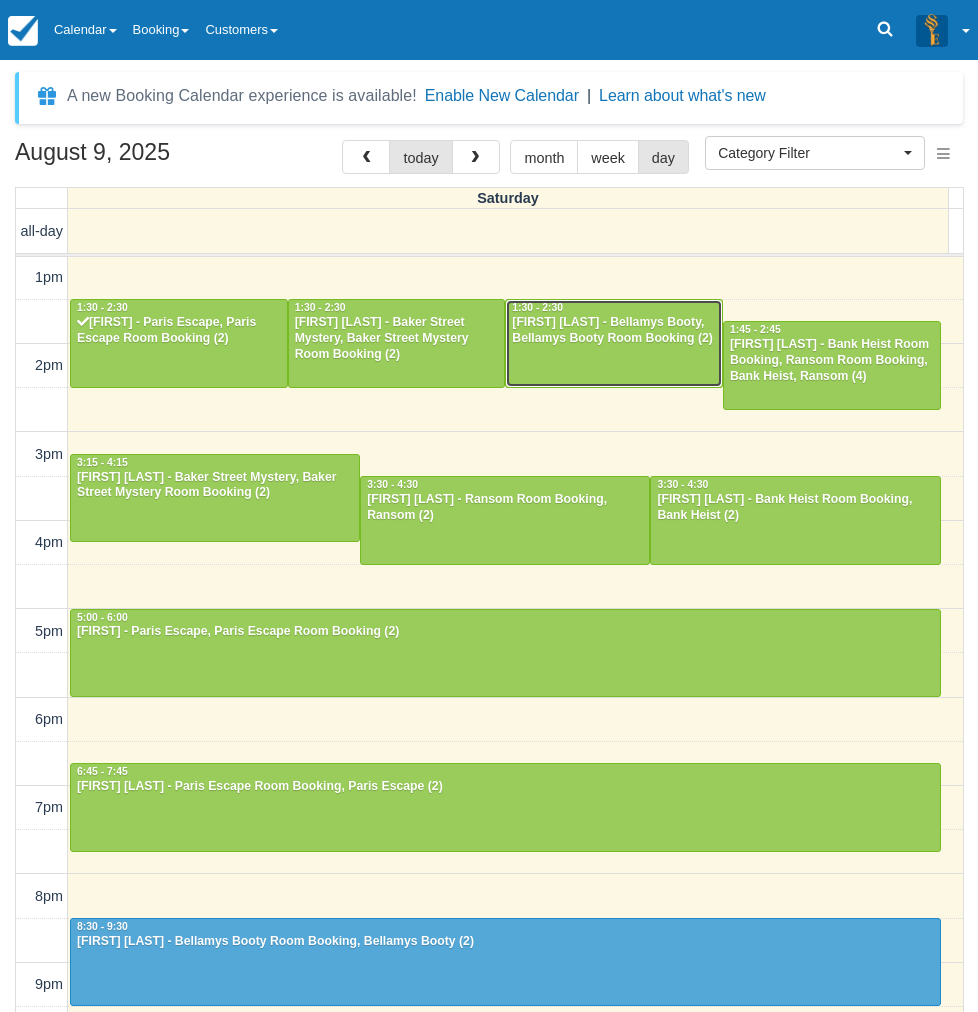 click on "[FIRST] [LAST] - Bellamys Booty, Bellamys Booty Room Booking (2)" at bounding box center (614, 331) 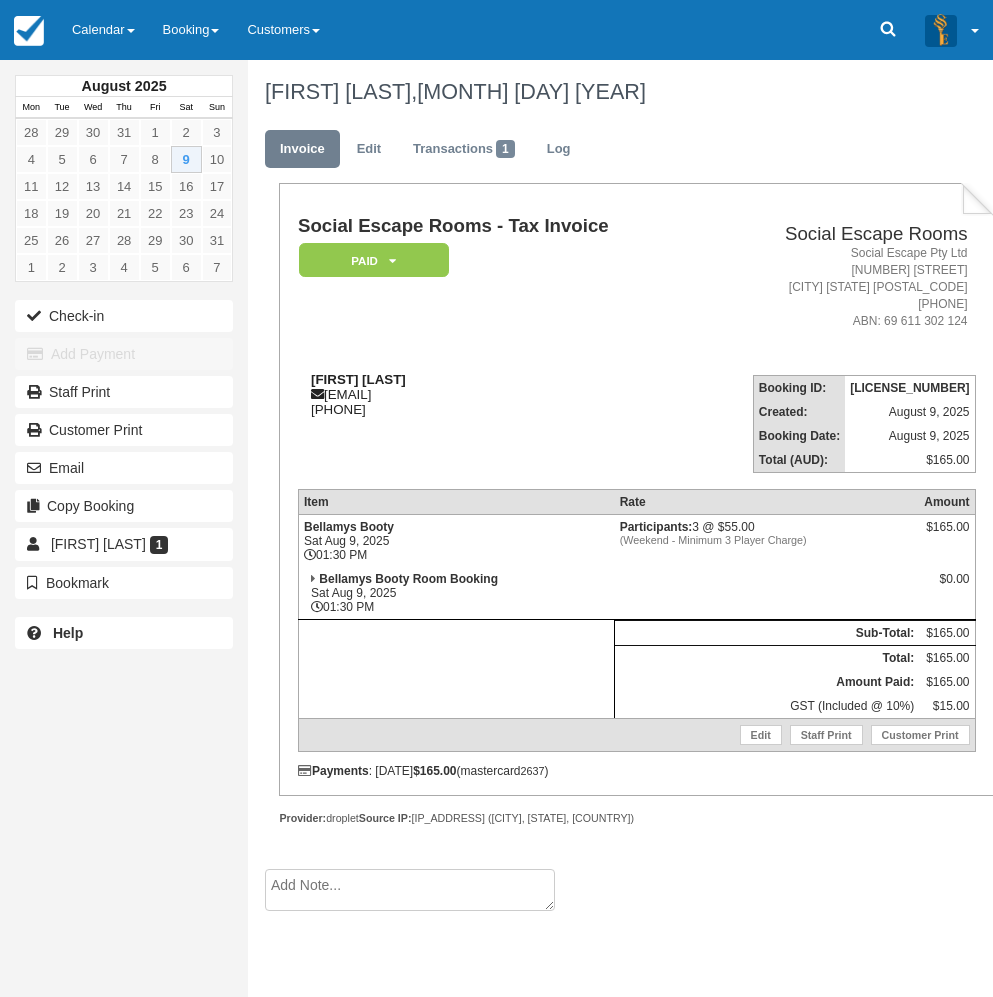scroll, scrollTop: 0, scrollLeft: 0, axis: both 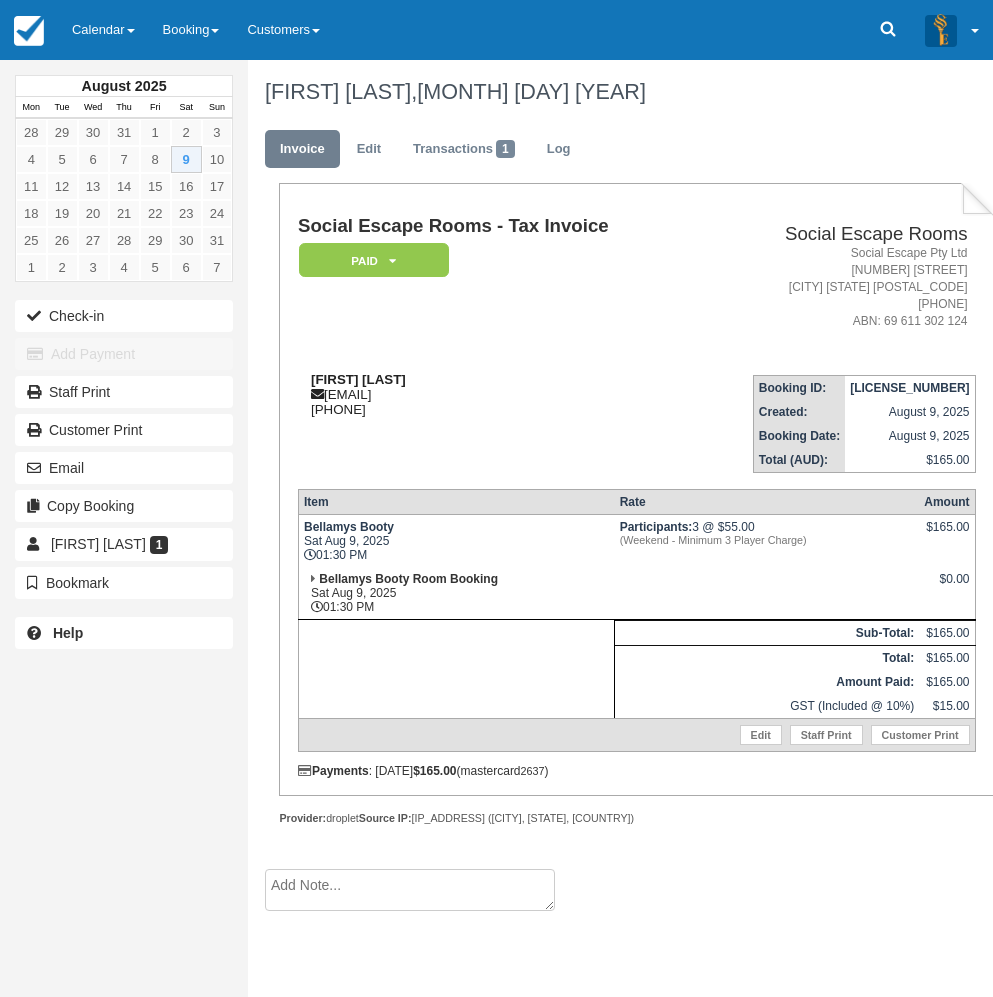 click on "Nikita Khan" at bounding box center [358, 379] 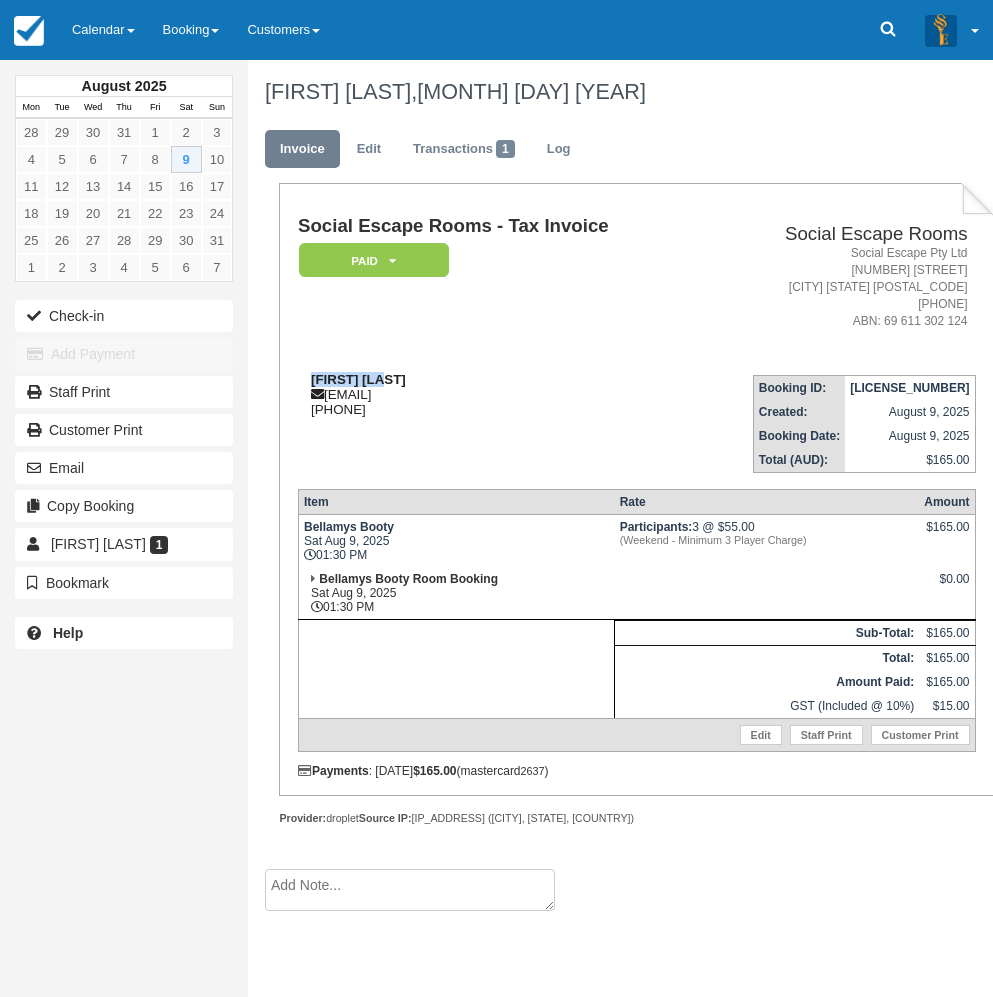 drag, startPoint x: 338, startPoint y: 376, endPoint x: 358, endPoint y: 376, distance: 20 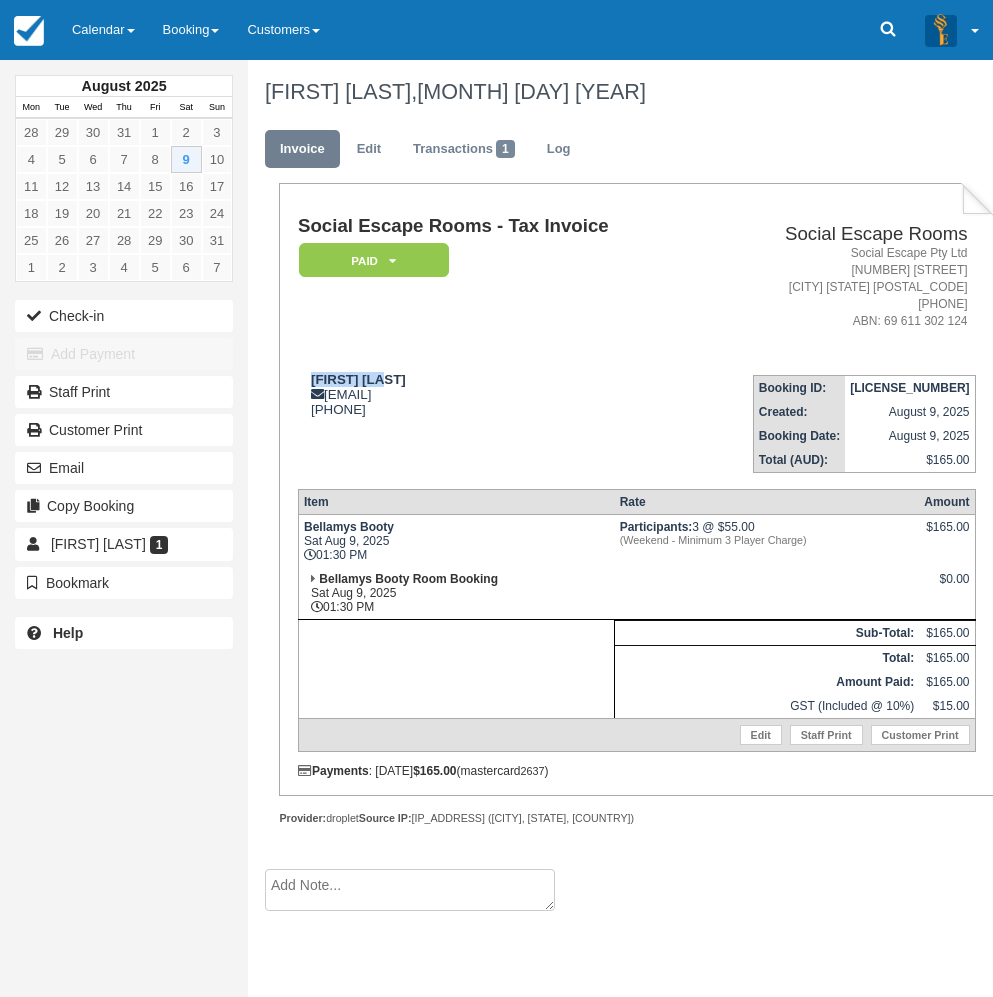 copy on "Nikita Khan" 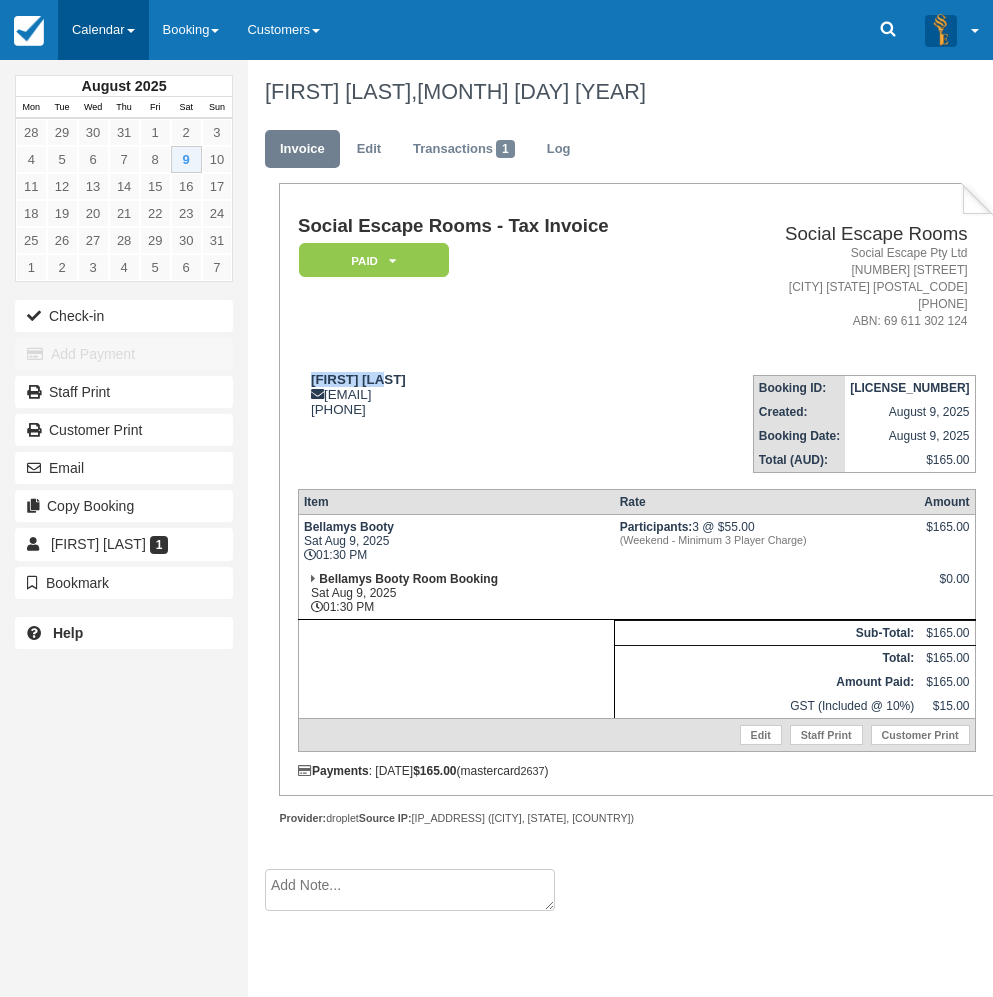 click on "Calendar" at bounding box center [103, 30] 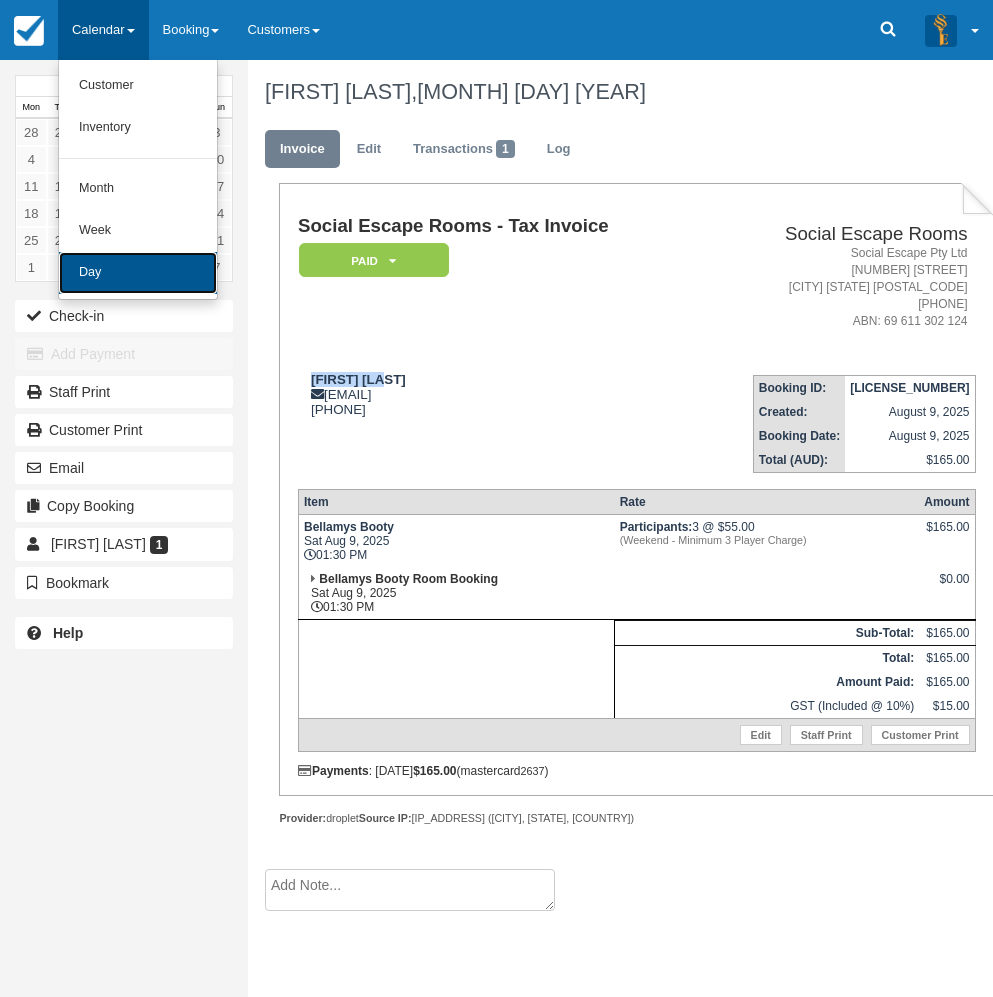 click on "Day" at bounding box center (138, 273) 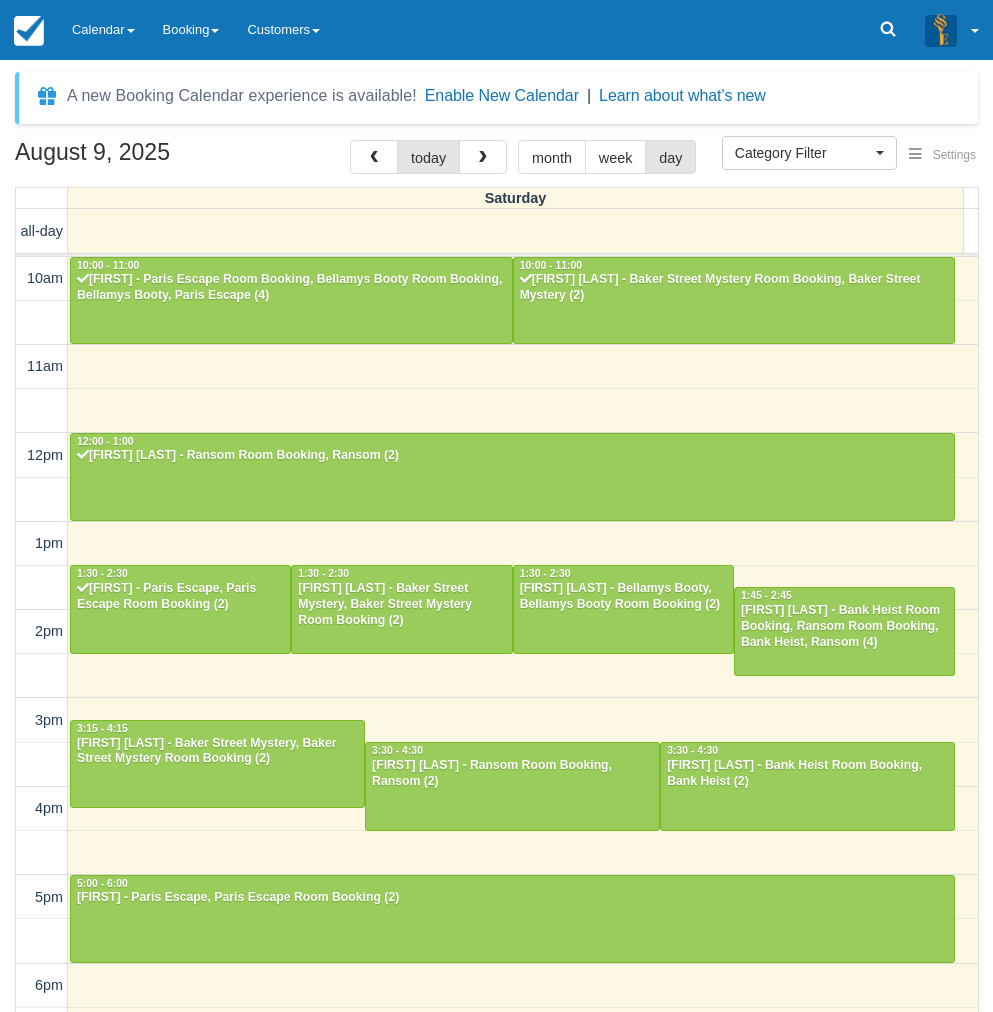 select 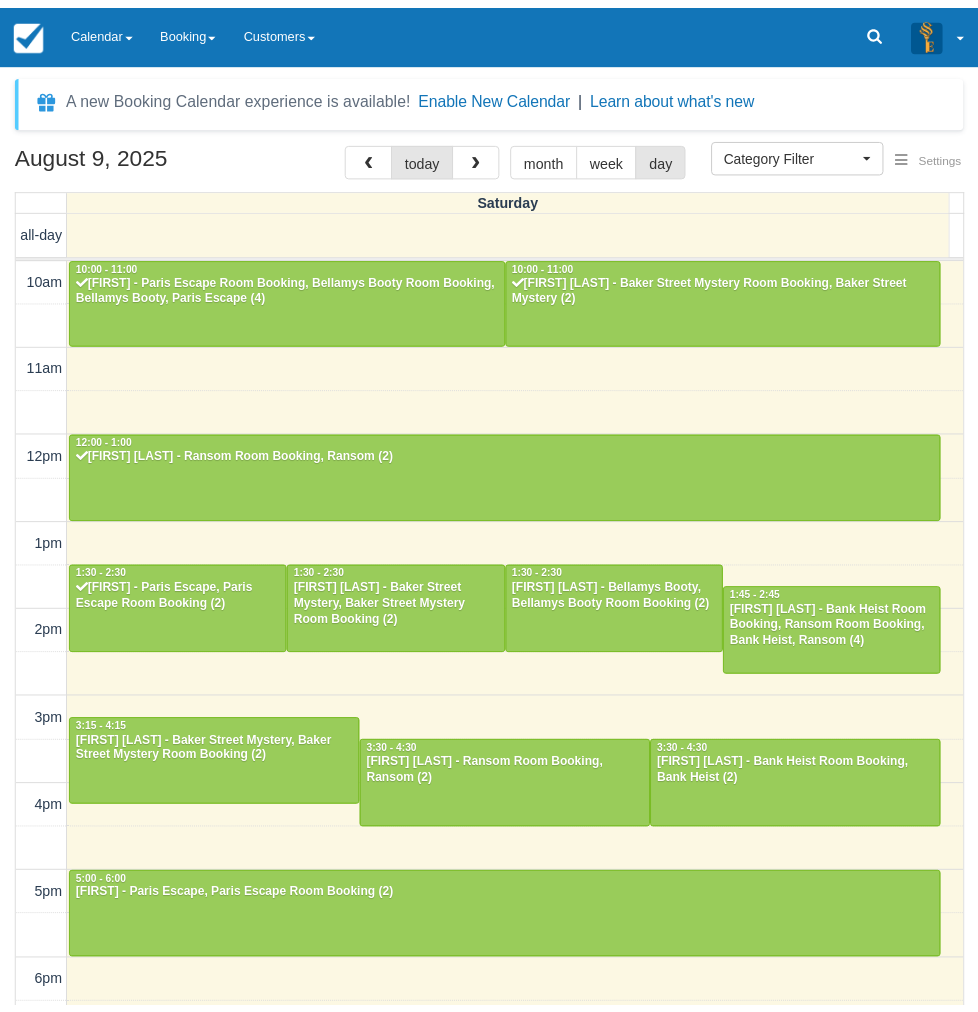 scroll, scrollTop: 0, scrollLeft: 0, axis: both 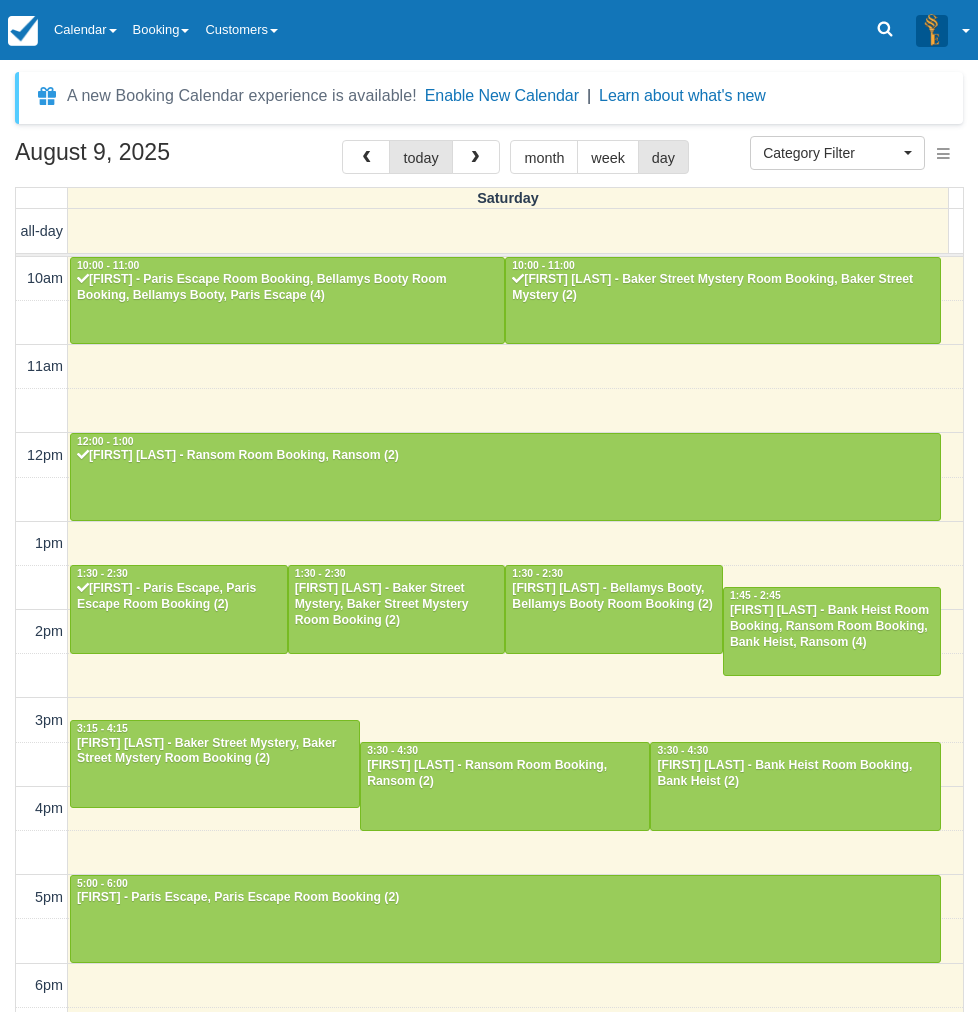 select 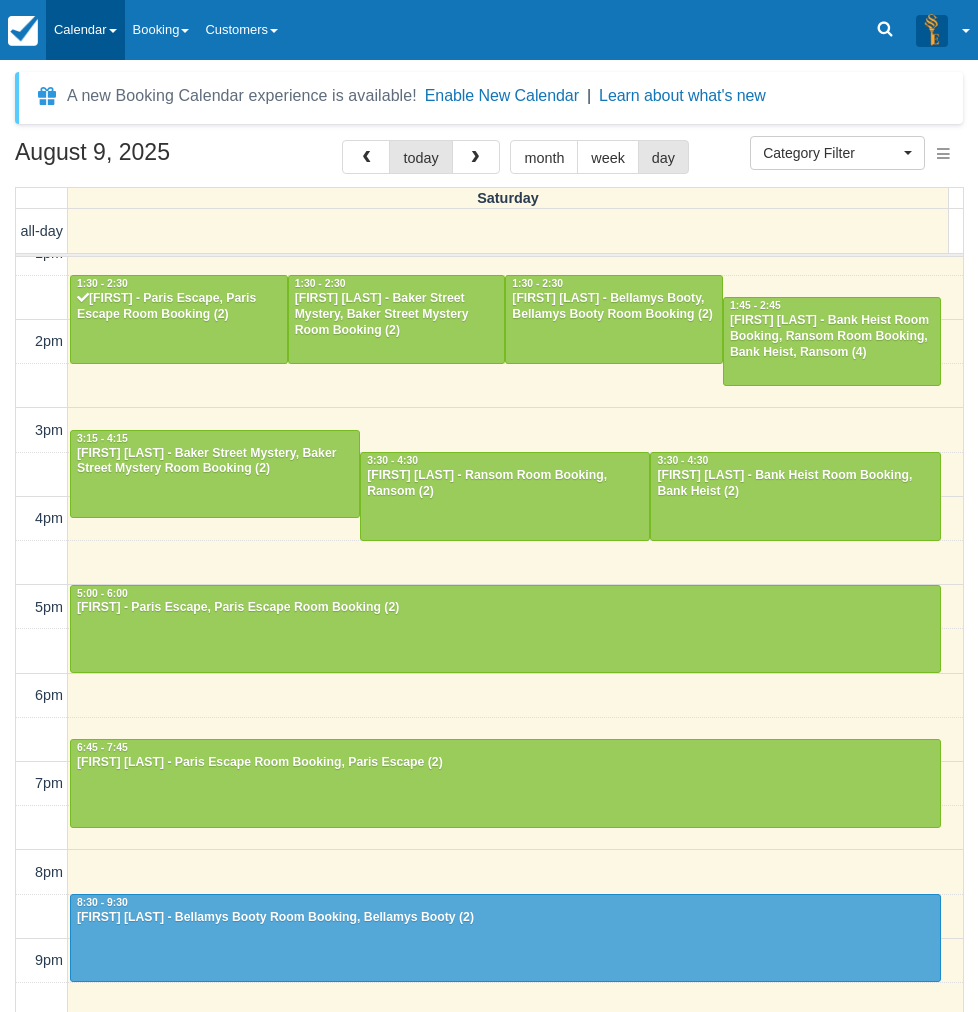 click on "Calendar" at bounding box center [85, 30] 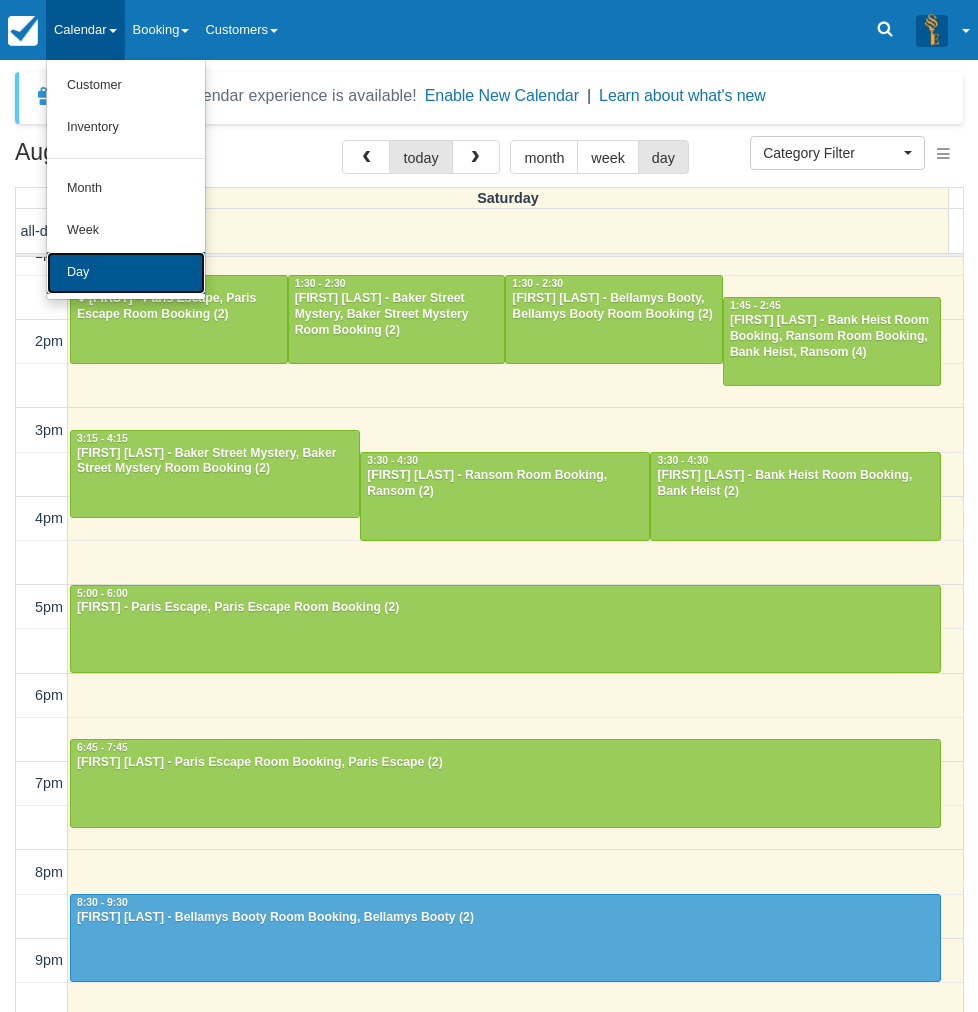 click on "Day" at bounding box center (126, 273) 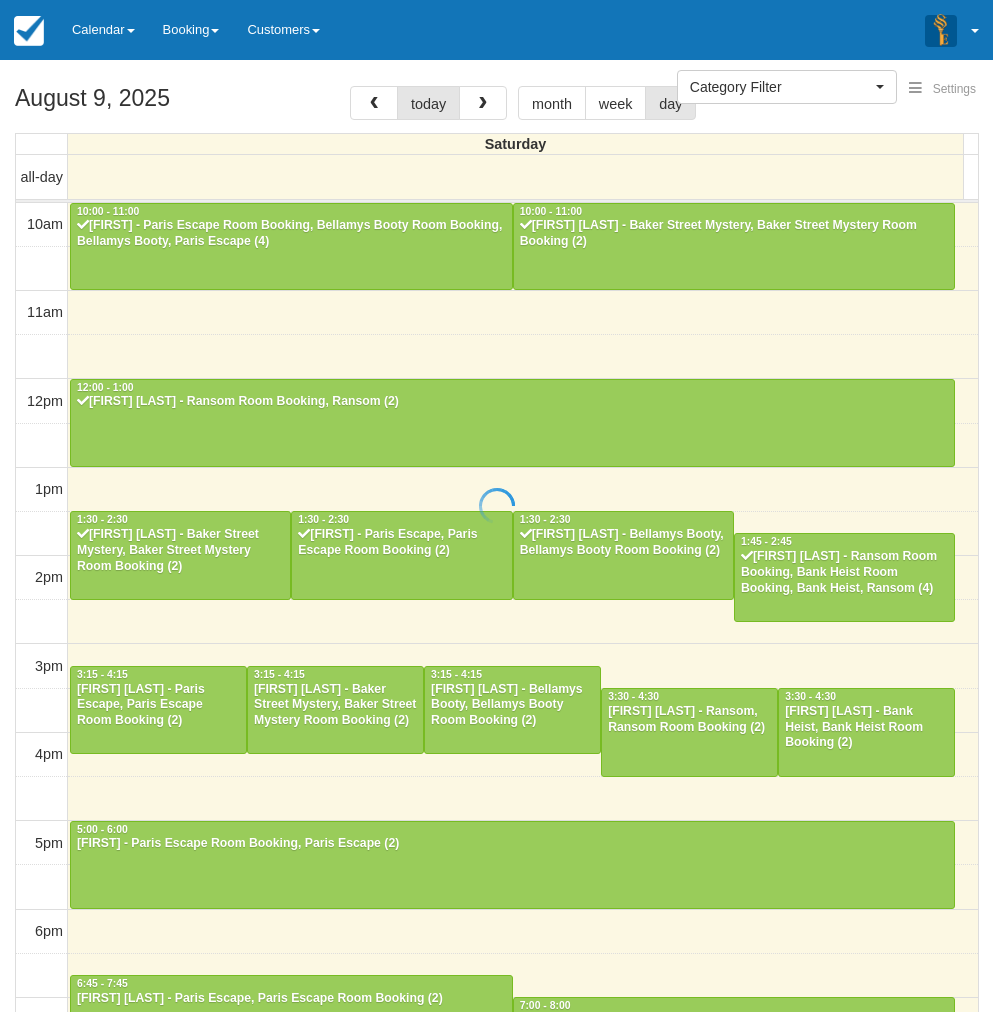 select 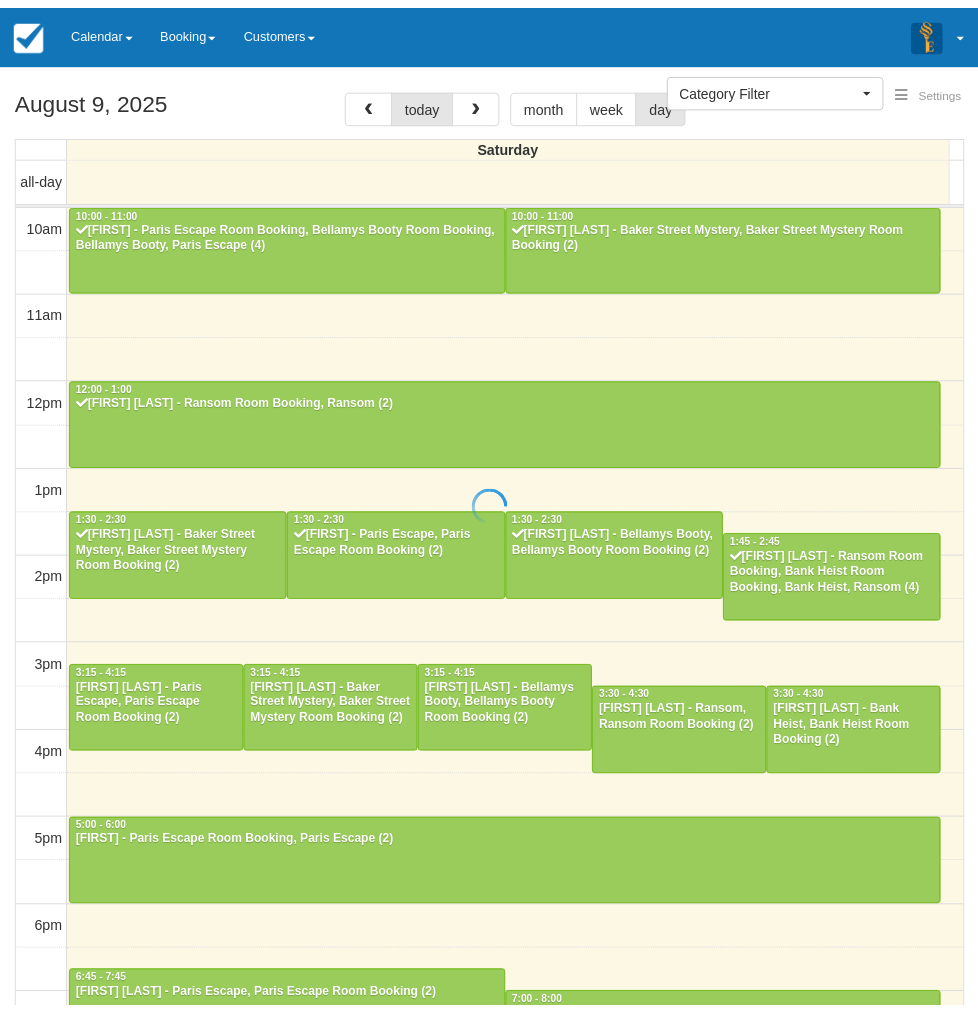 scroll, scrollTop: 0, scrollLeft: 0, axis: both 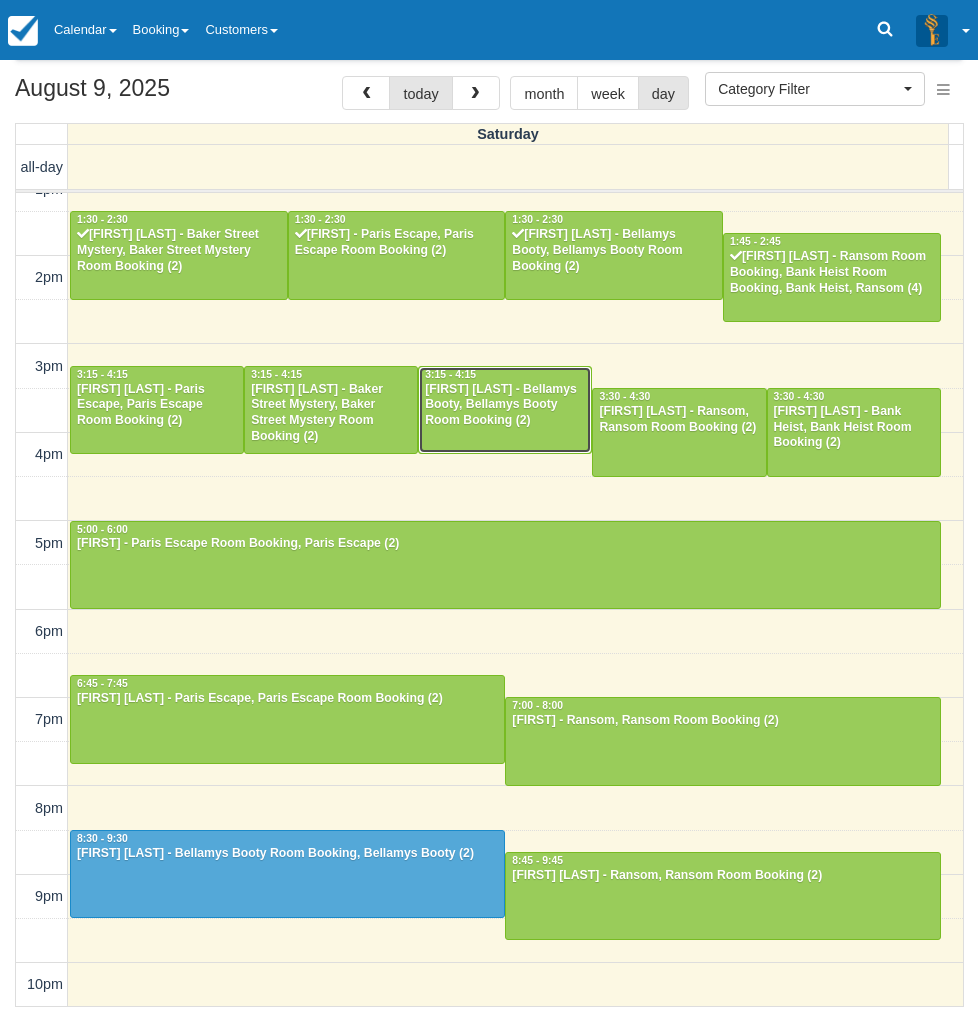 click on "[FIRST] [LAST] - Bellamys Booty, Bellamys Booty Room Booking (2)" at bounding box center (505, 406) 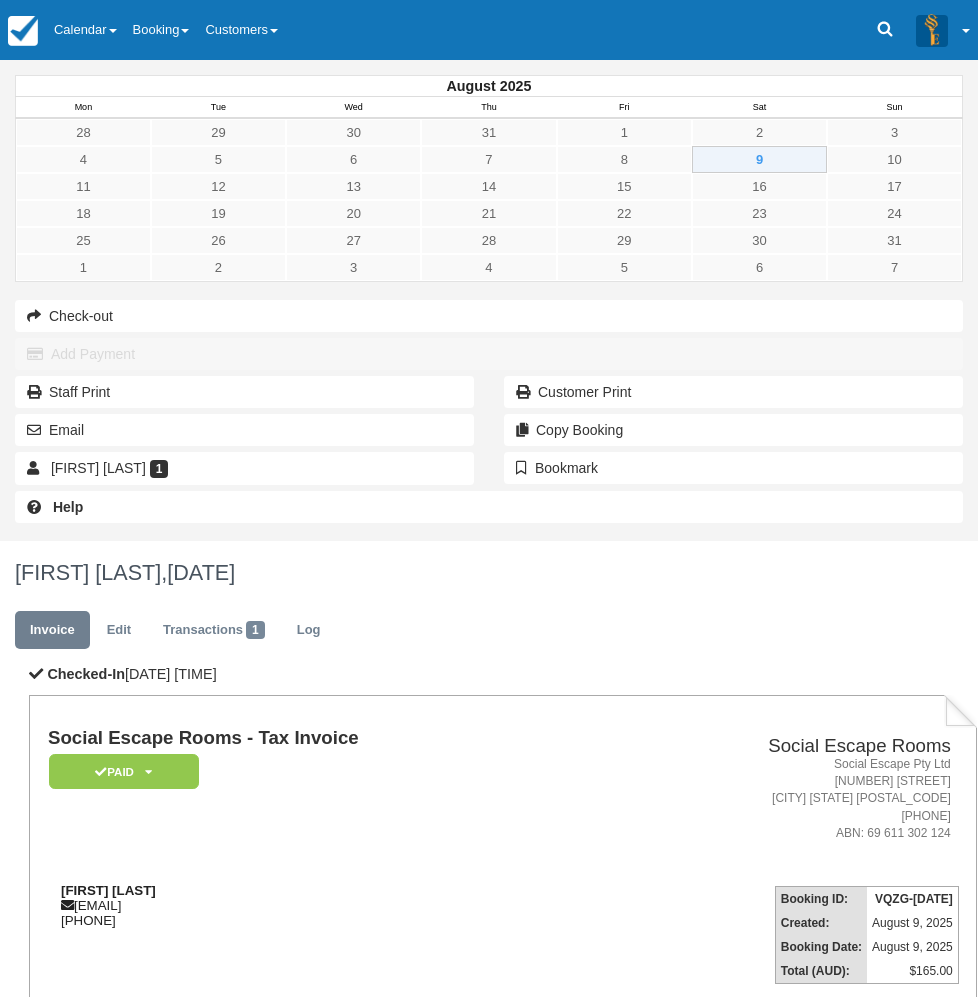 scroll, scrollTop: 0, scrollLeft: 0, axis: both 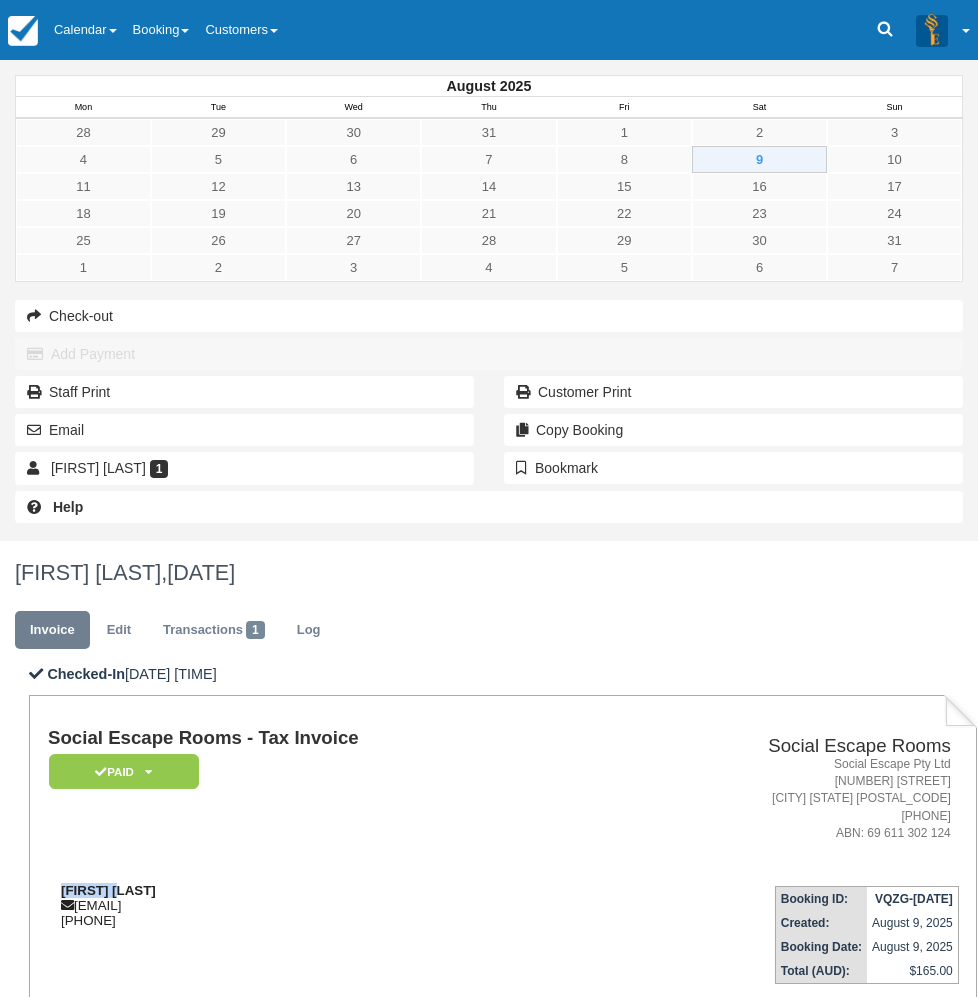 drag, startPoint x: 383, startPoint y: 406, endPoint x: 305, endPoint y: 411, distance: 78.160095 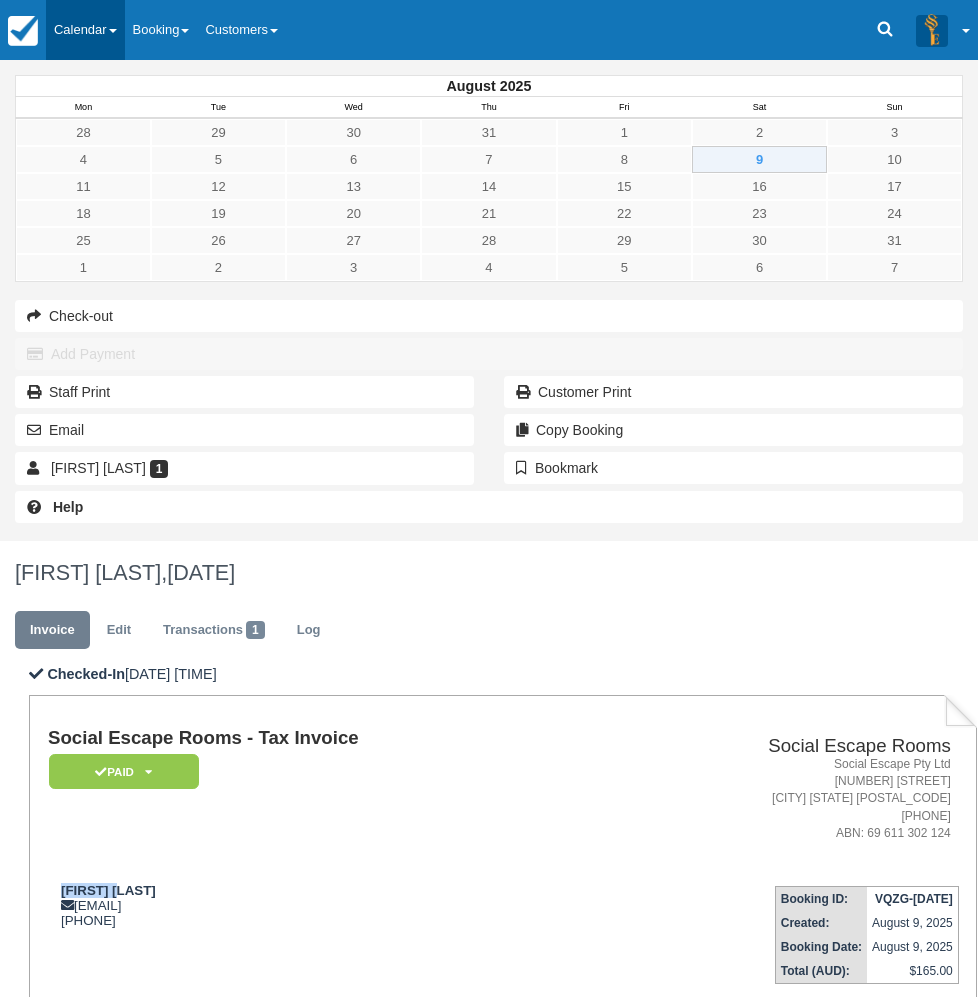 copy on "Rachel Li" 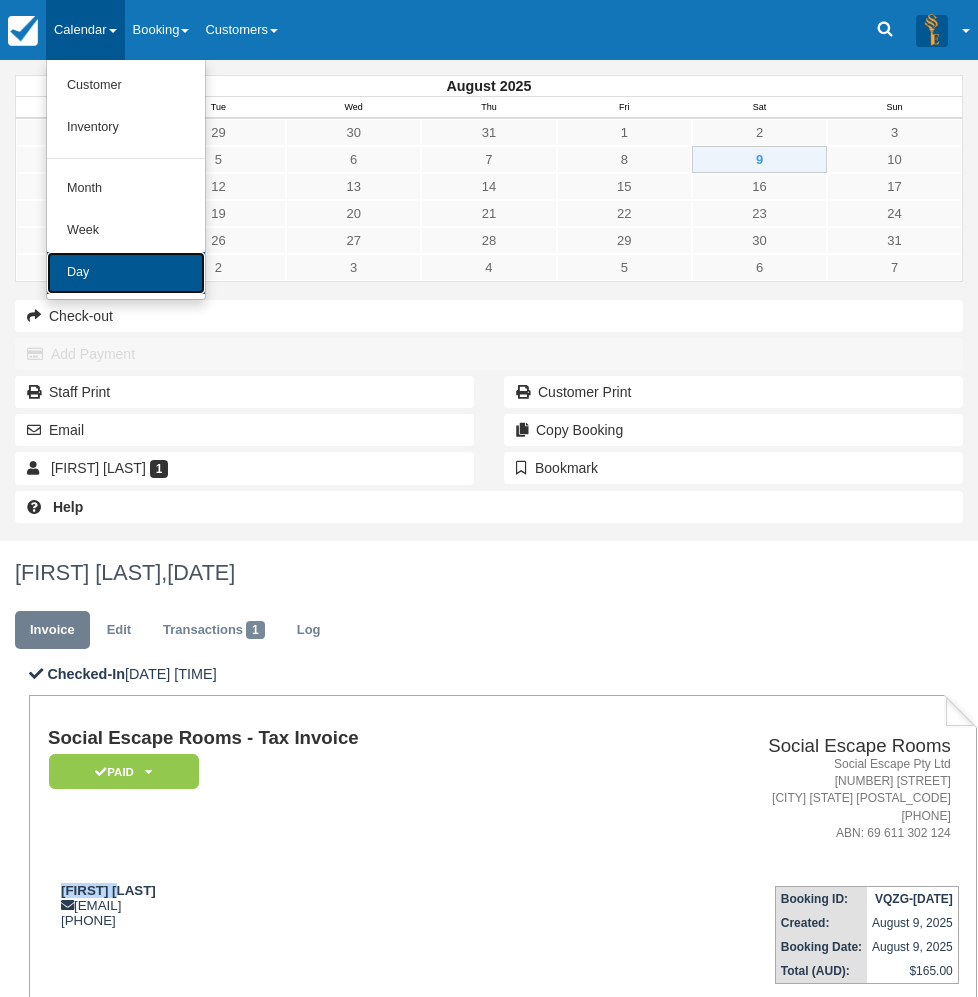 click on "Day" at bounding box center [126, 273] 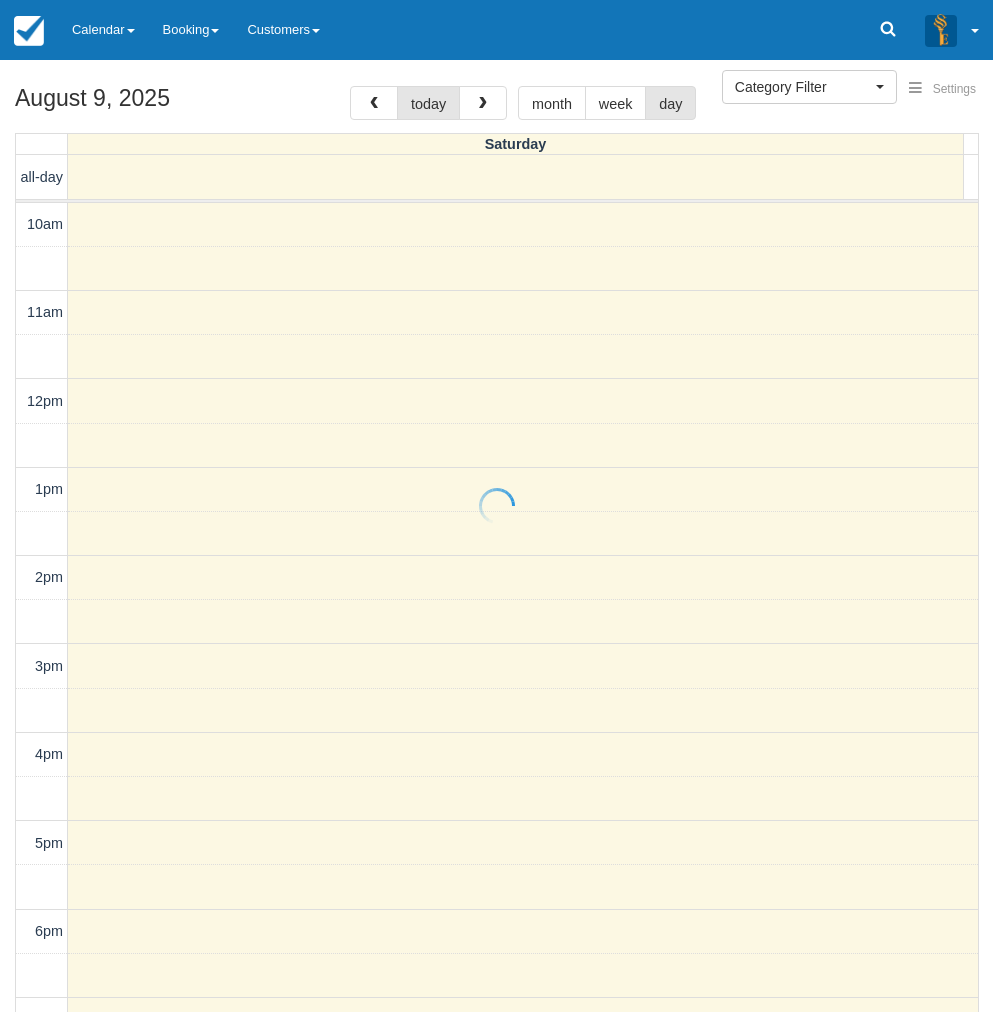 select 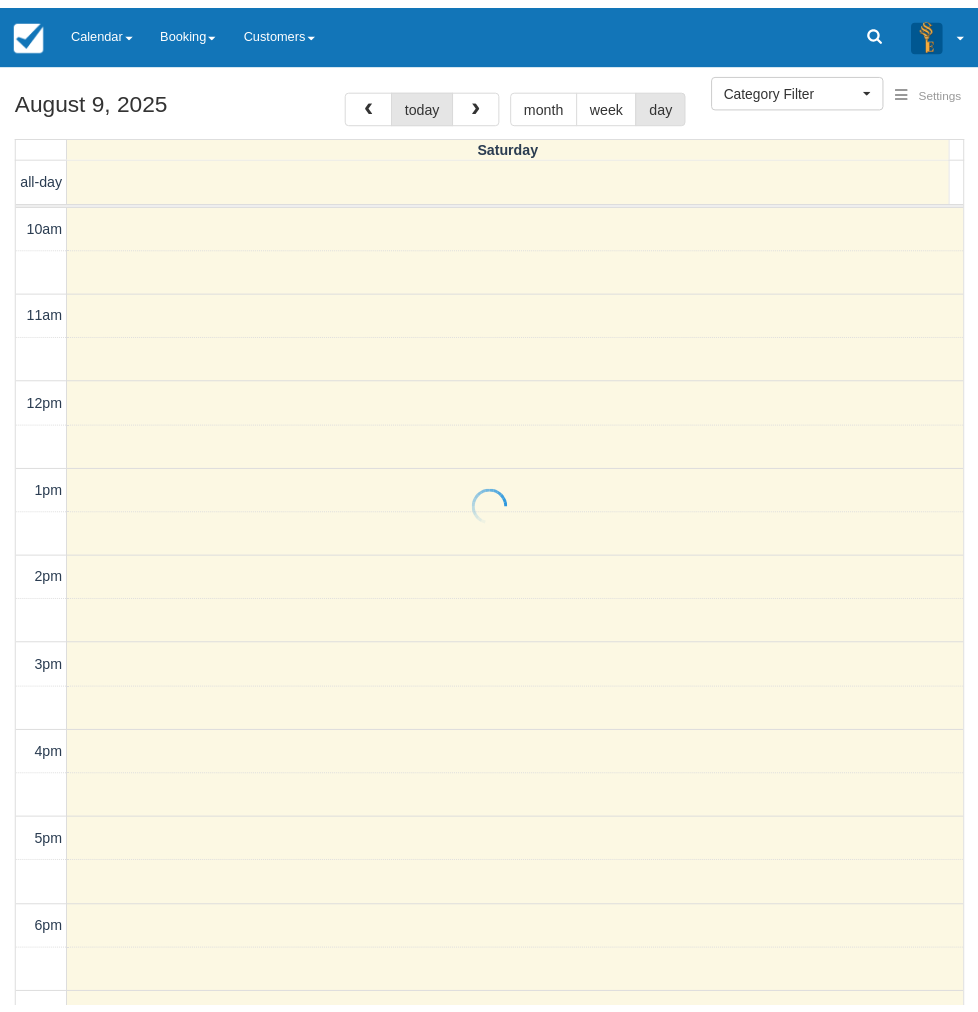 scroll, scrollTop: 0, scrollLeft: 0, axis: both 